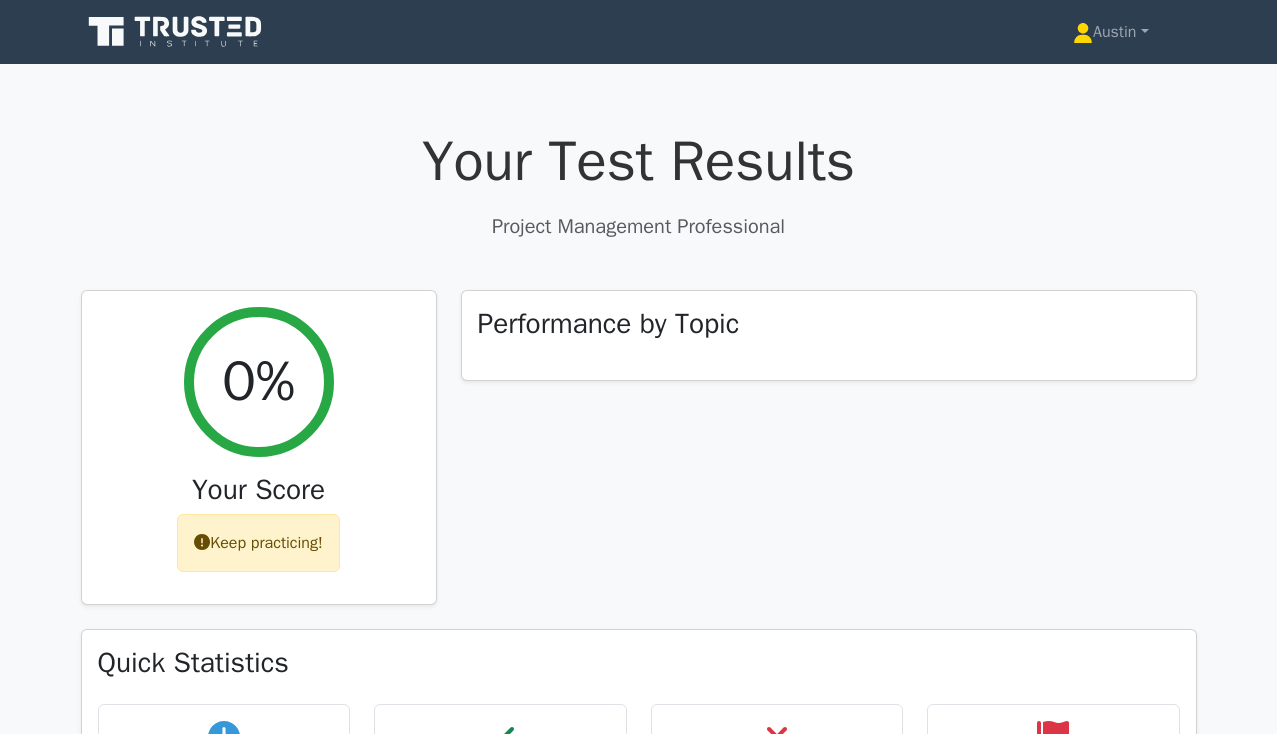 scroll, scrollTop: 0, scrollLeft: 0, axis: both 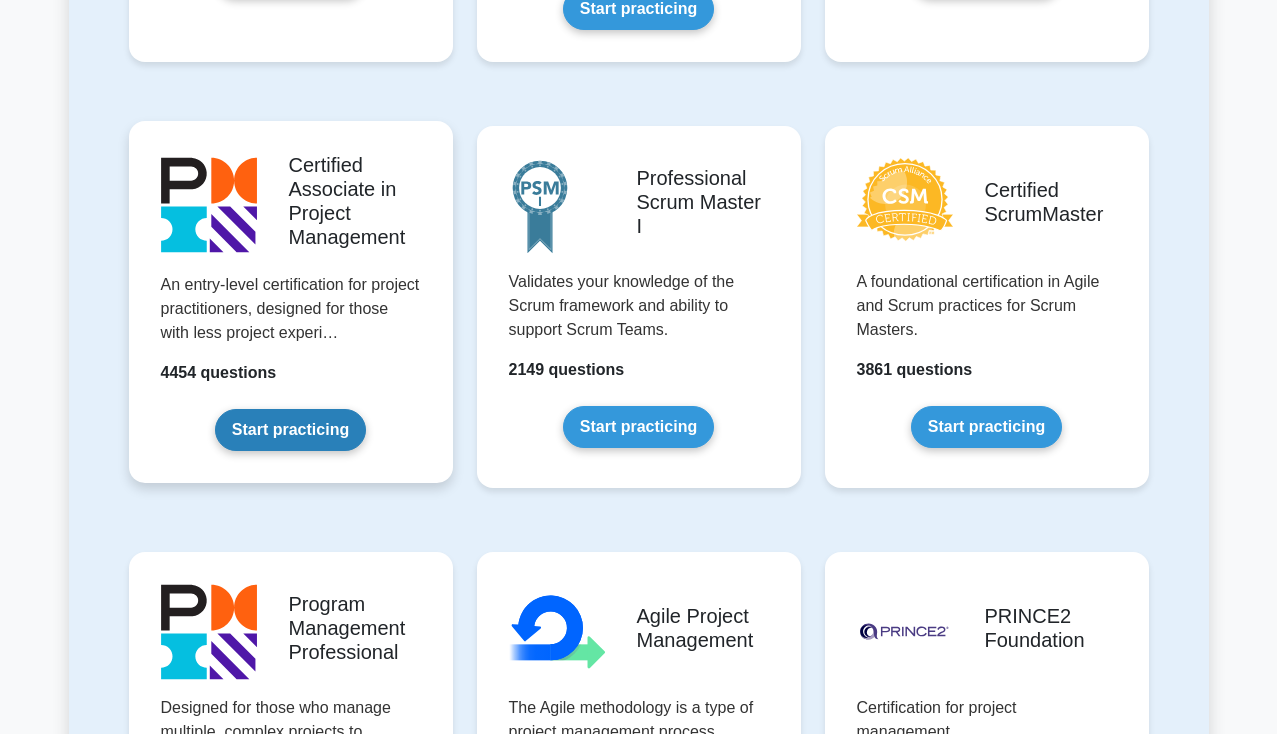 click on "Start practicing" at bounding box center (290, 430) 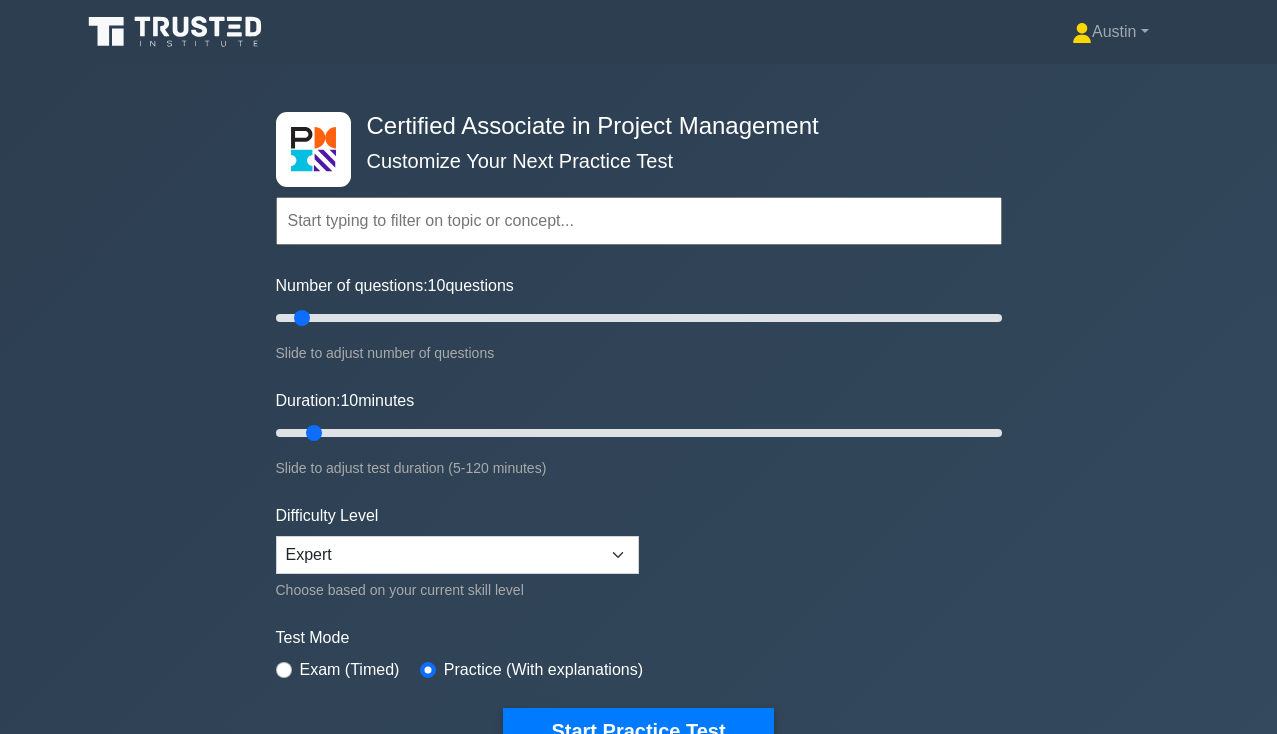 scroll, scrollTop: 0, scrollLeft: 0, axis: both 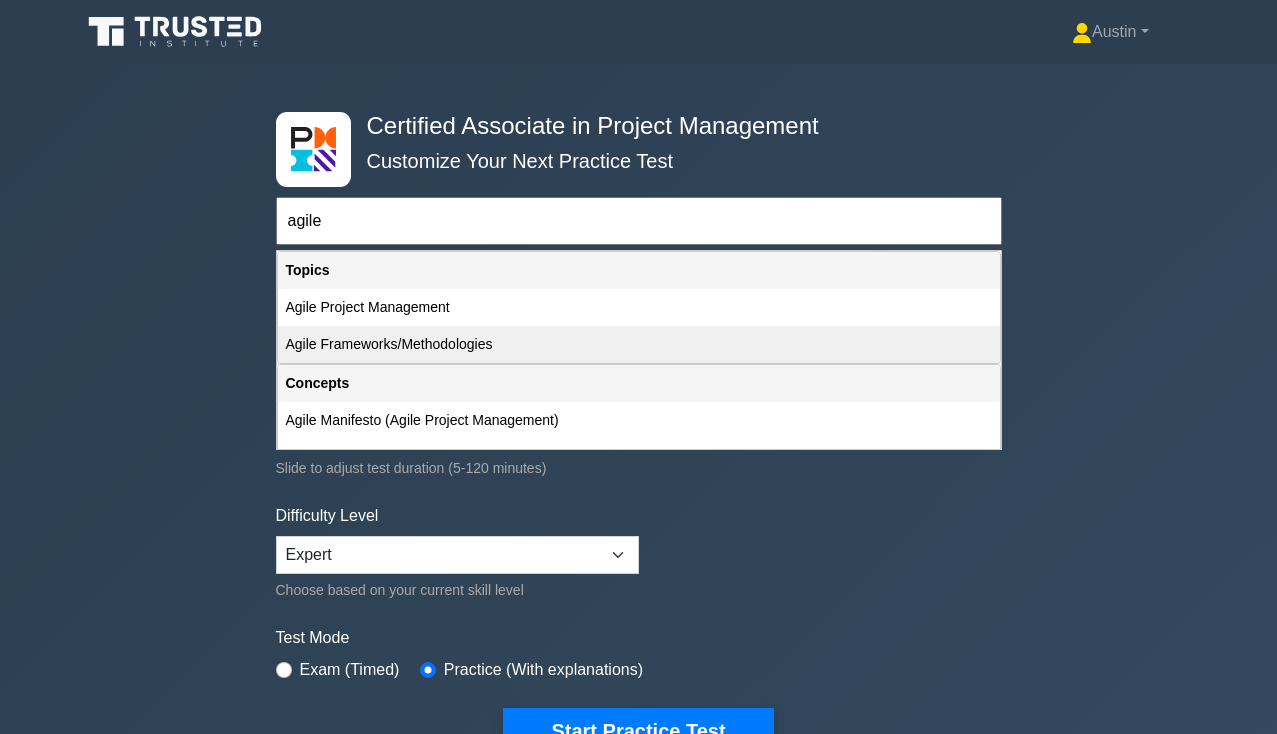 click on "Agile Frameworks/Methodologies" at bounding box center [639, 344] 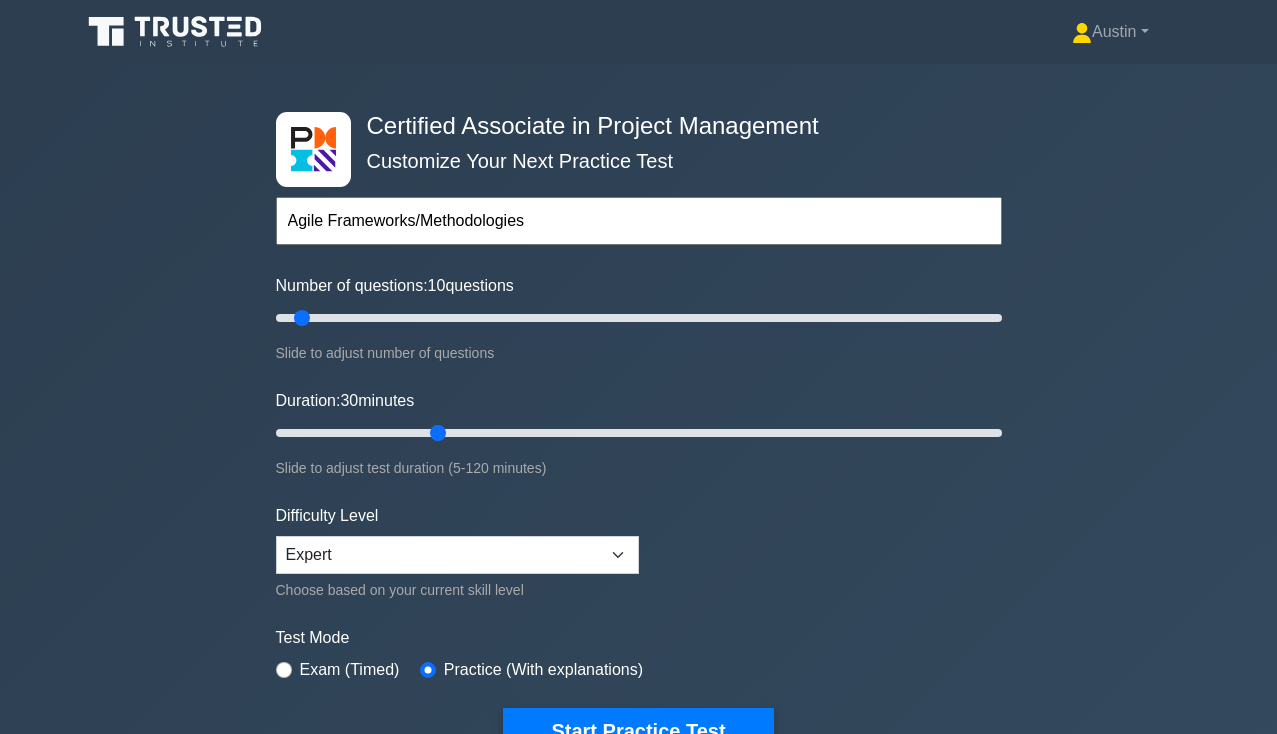 drag, startPoint x: 319, startPoint y: 428, endPoint x: 301, endPoint y: 302, distance: 127.27922 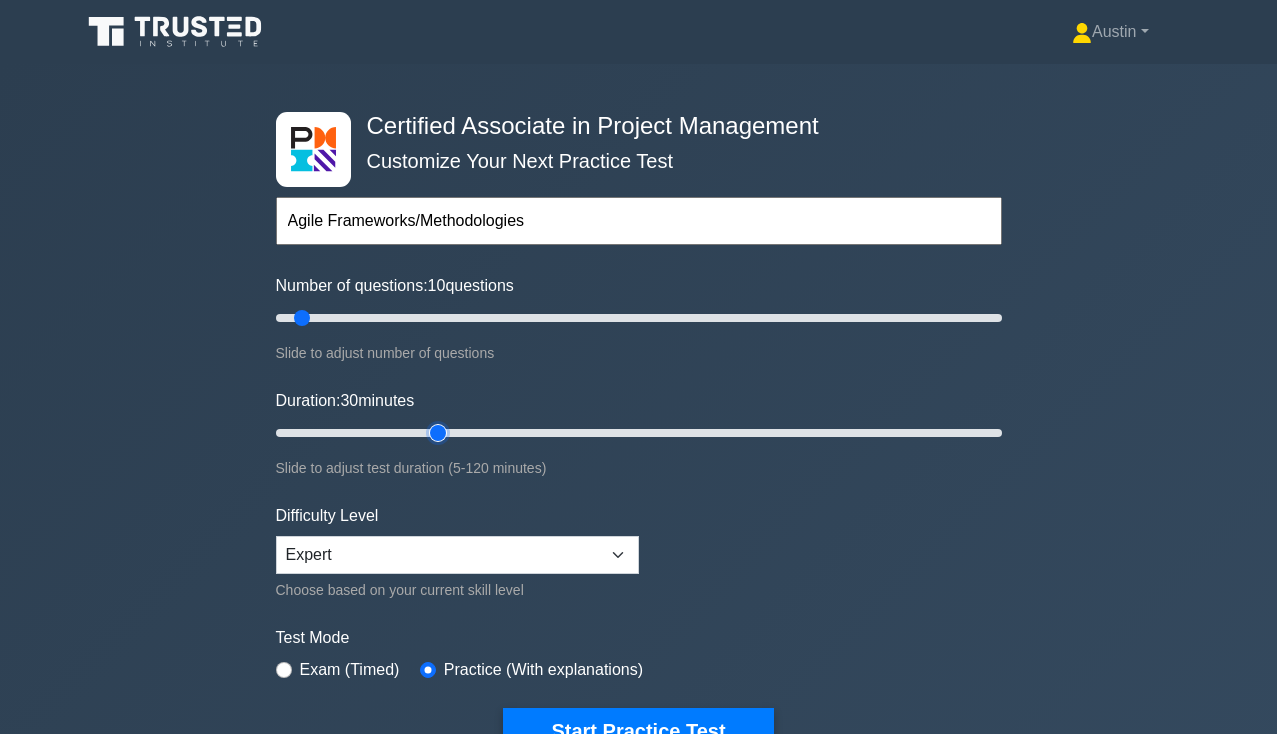type on "30" 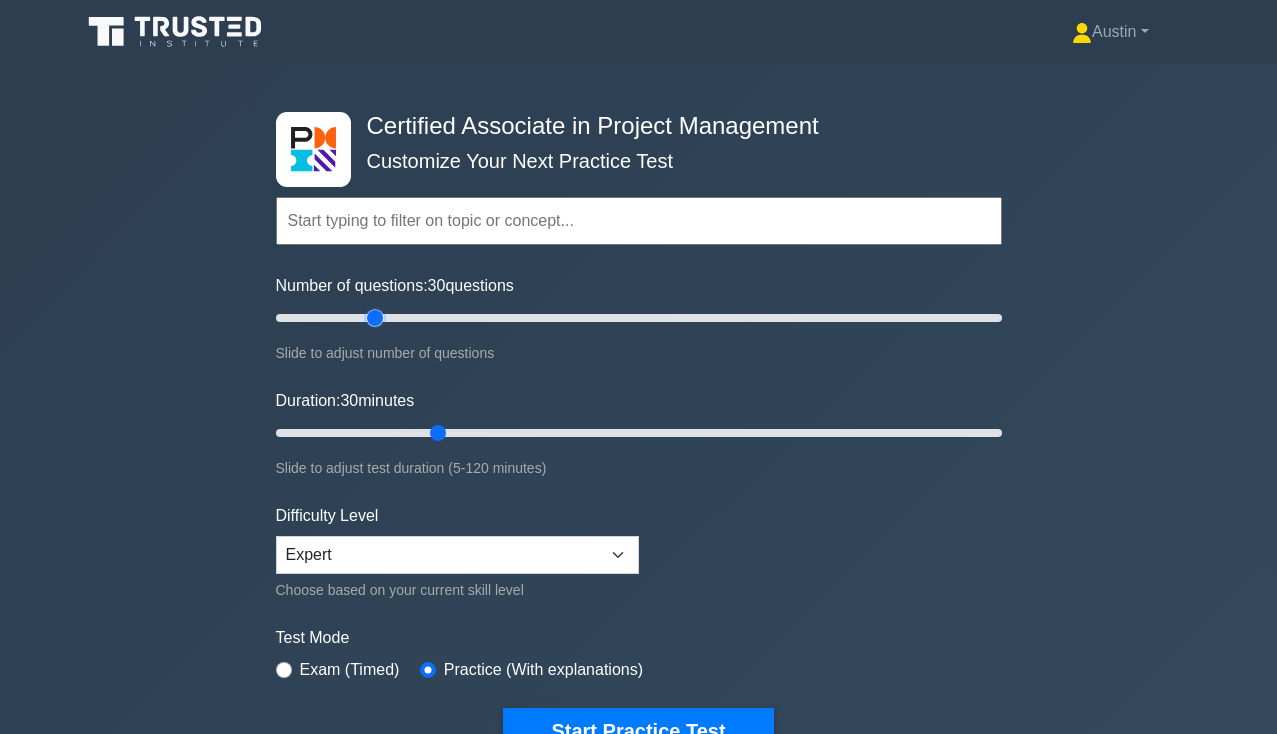 drag, startPoint x: 310, startPoint y: 316, endPoint x: 374, endPoint y: 326, distance: 64.77654 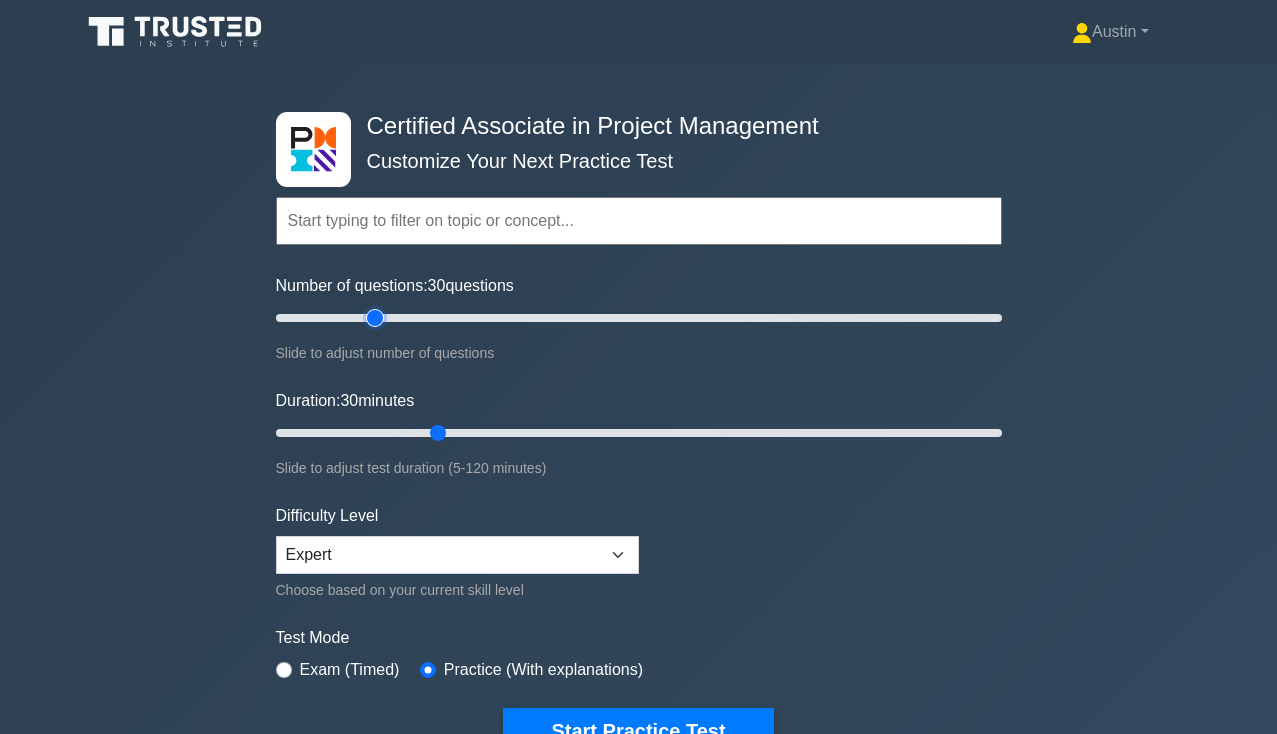 click on "Number of questions:  30  questions" at bounding box center [639, 318] 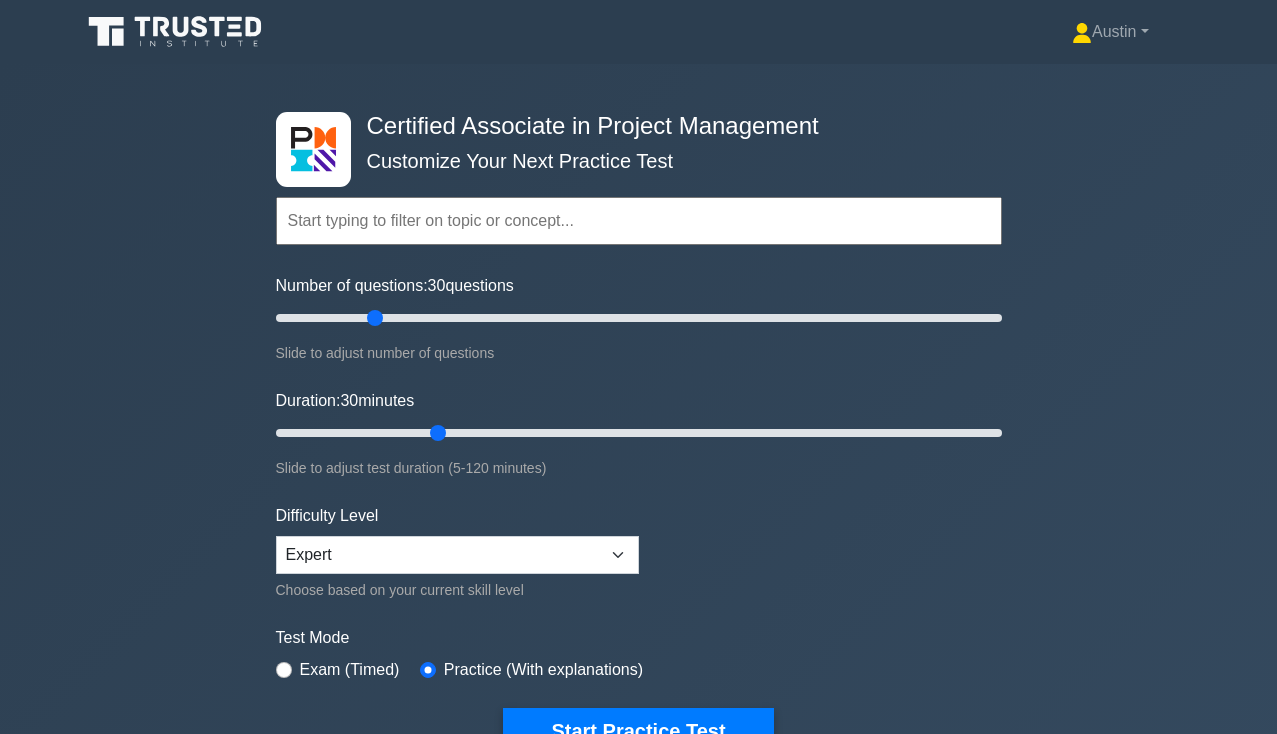 click on "Topics
Project Scope Management
Project Time Management
Project Cost Management
Project Quality Management
Project Risk Management
Project Integration Management
Project Communication Management
Project Human Resource Management
Project Procurement Management" at bounding box center [639, 445] 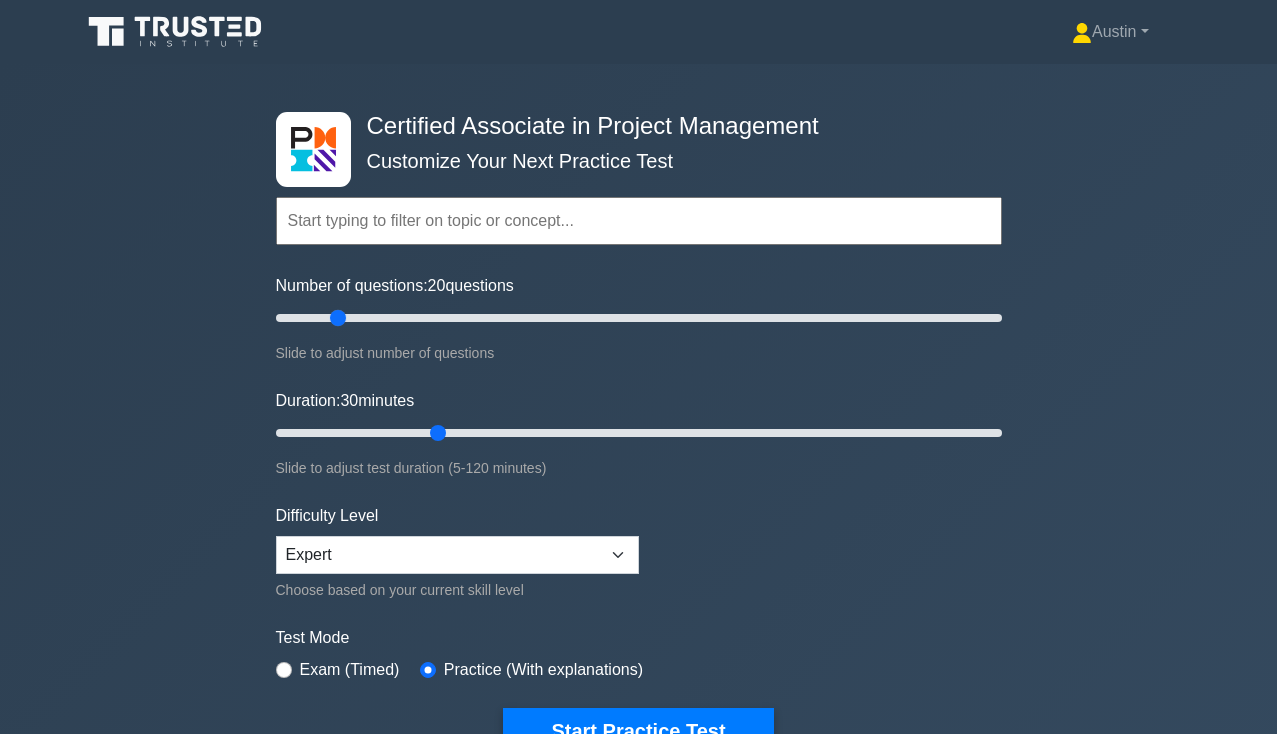 drag, startPoint x: 378, startPoint y: 320, endPoint x: 345, endPoint y: 315, distance: 33.37664 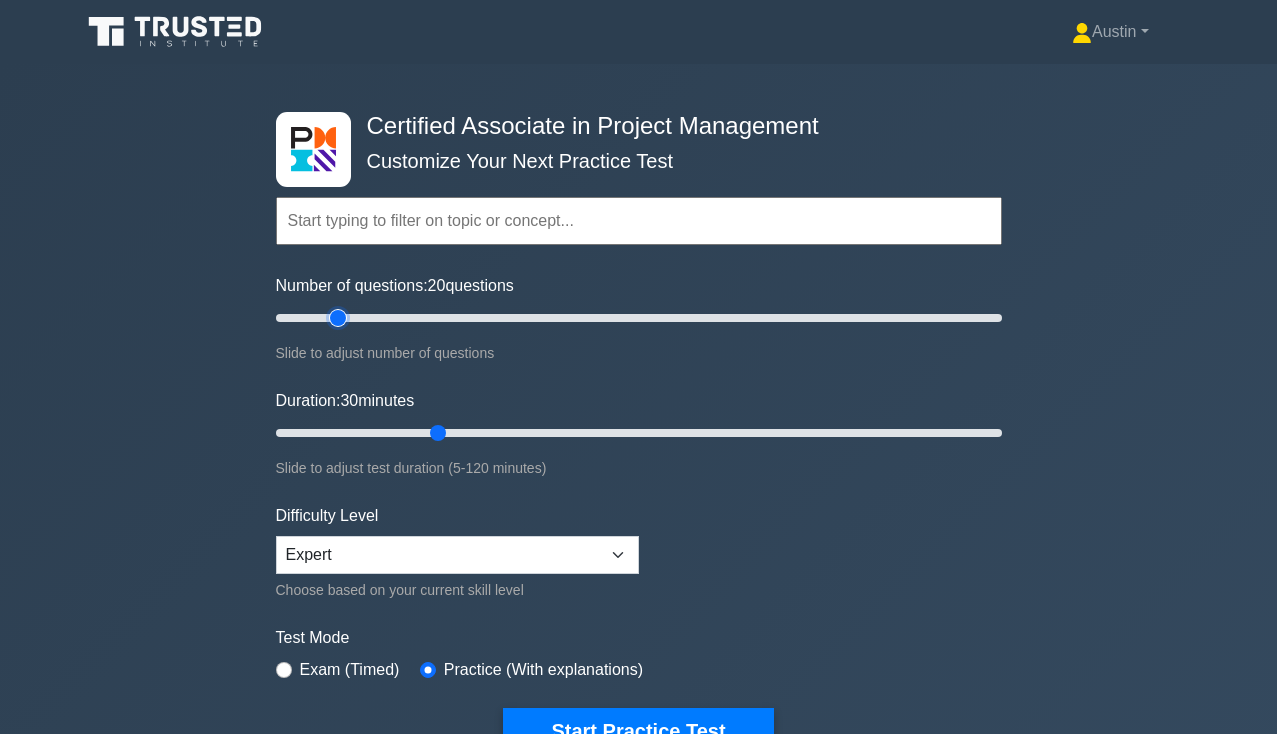 click on "Number of questions:  20  questions" at bounding box center [639, 318] 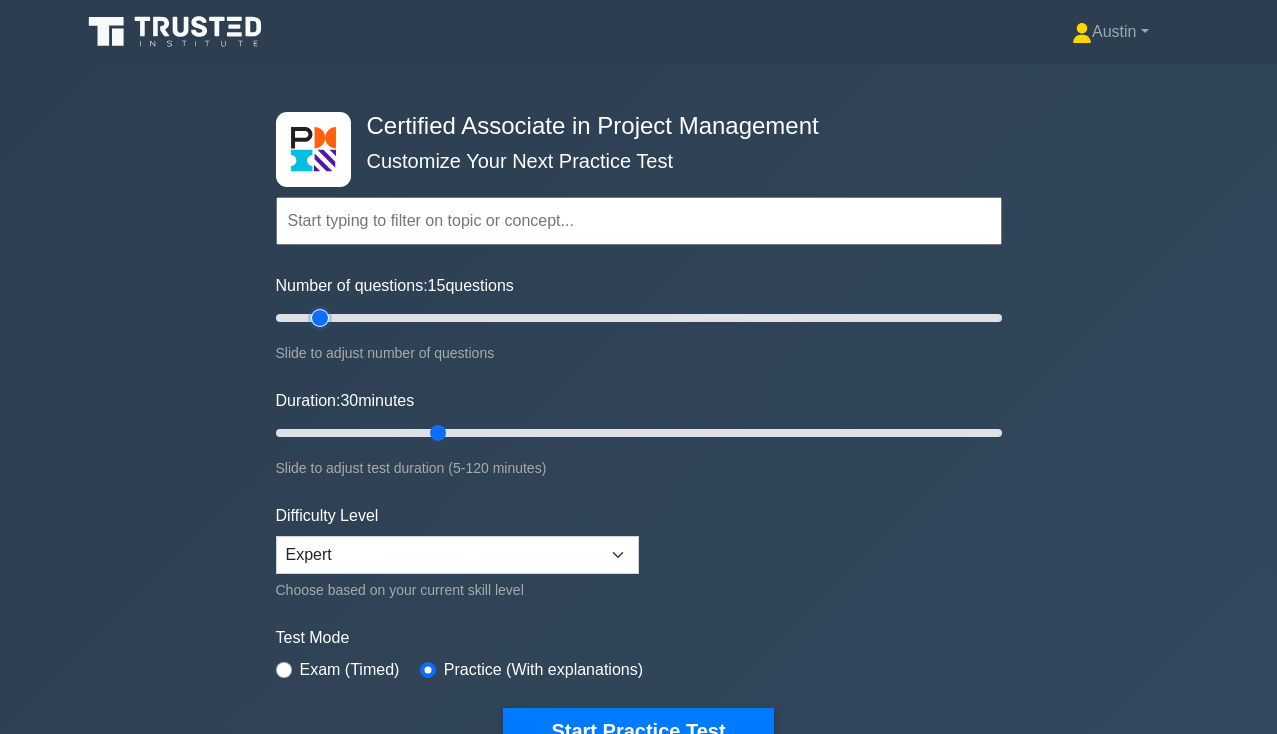 click on "Number of questions:  15  questions" at bounding box center (639, 318) 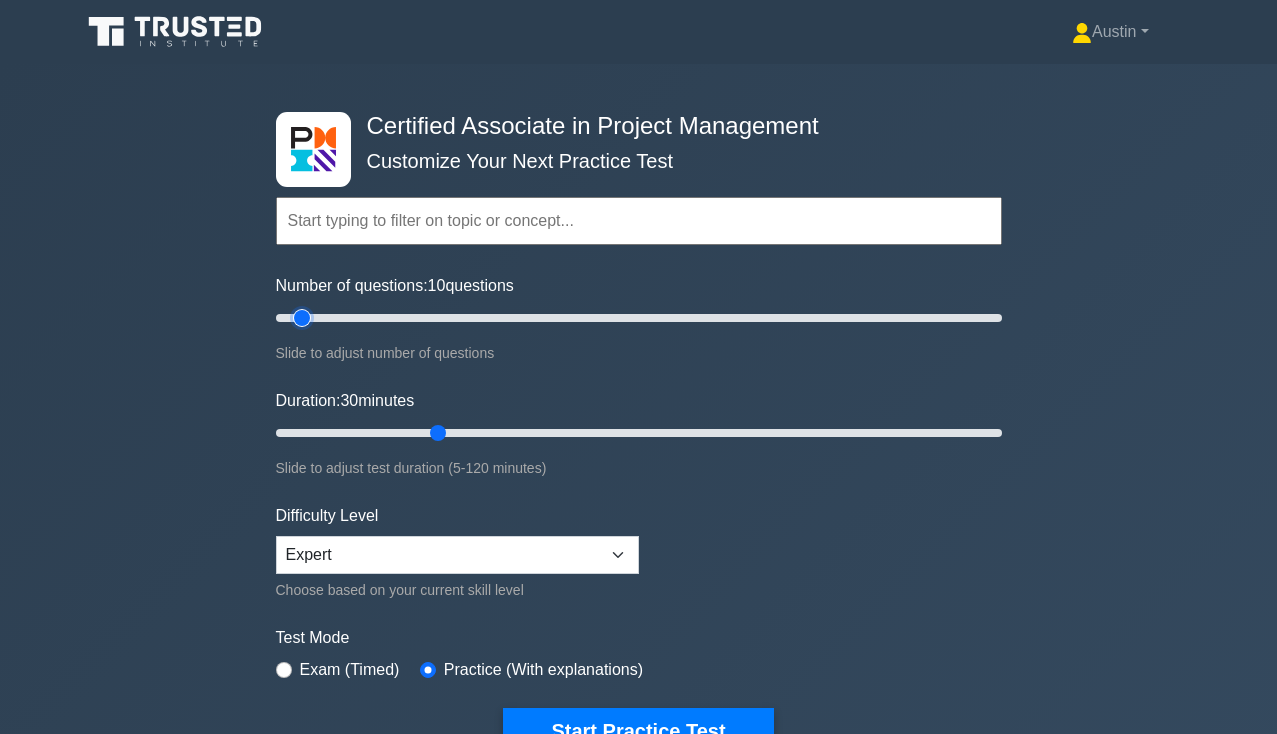 drag, startPoint x: 320, startPoint y: 316, endPoint x: 308, endPoint y: 319, distance: 12.369317 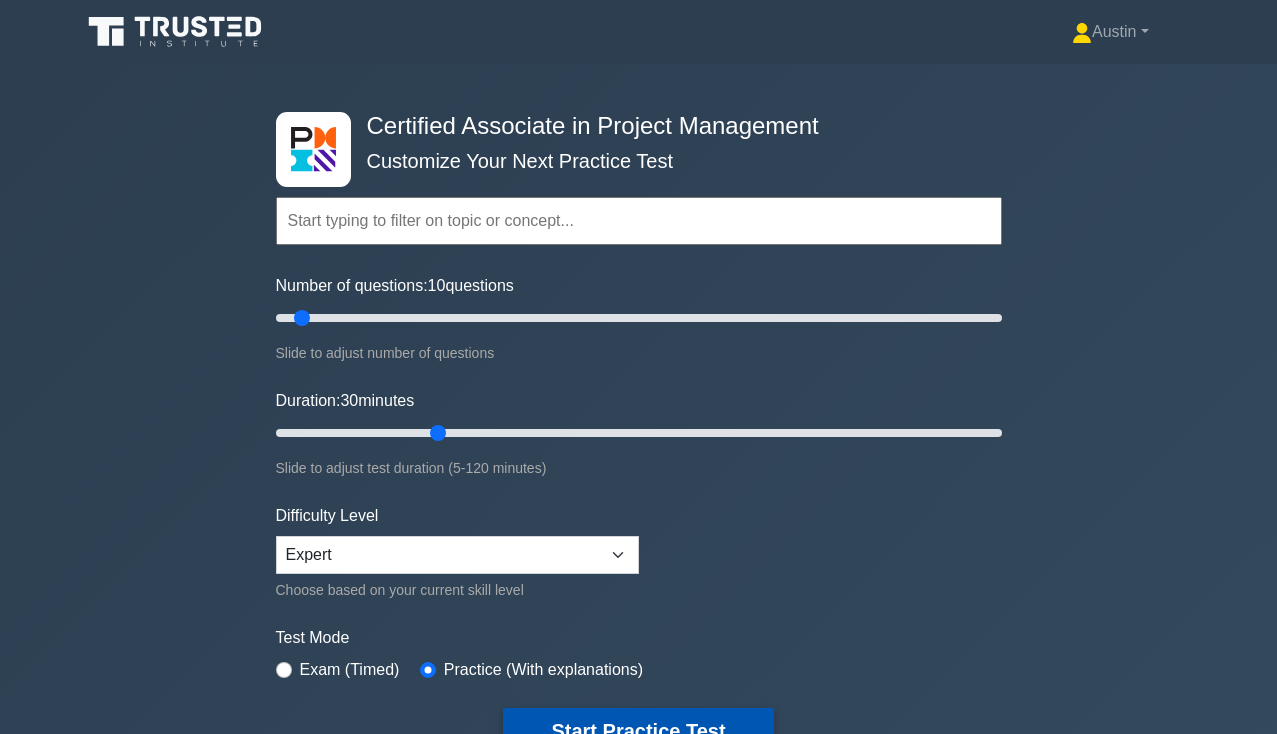click on "Start Practice Test" at bounding box center (638, 731) 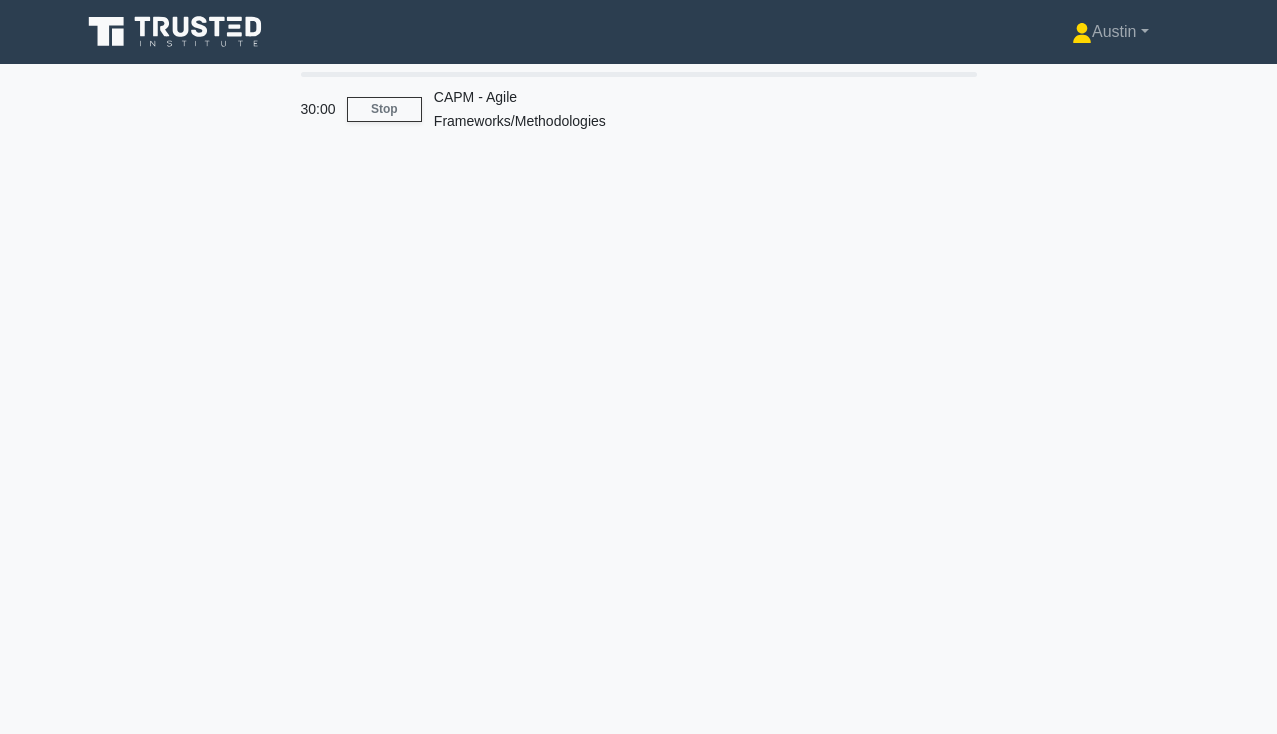 scroll, scrollTop: 0, scrollLeft: 0, axis: both 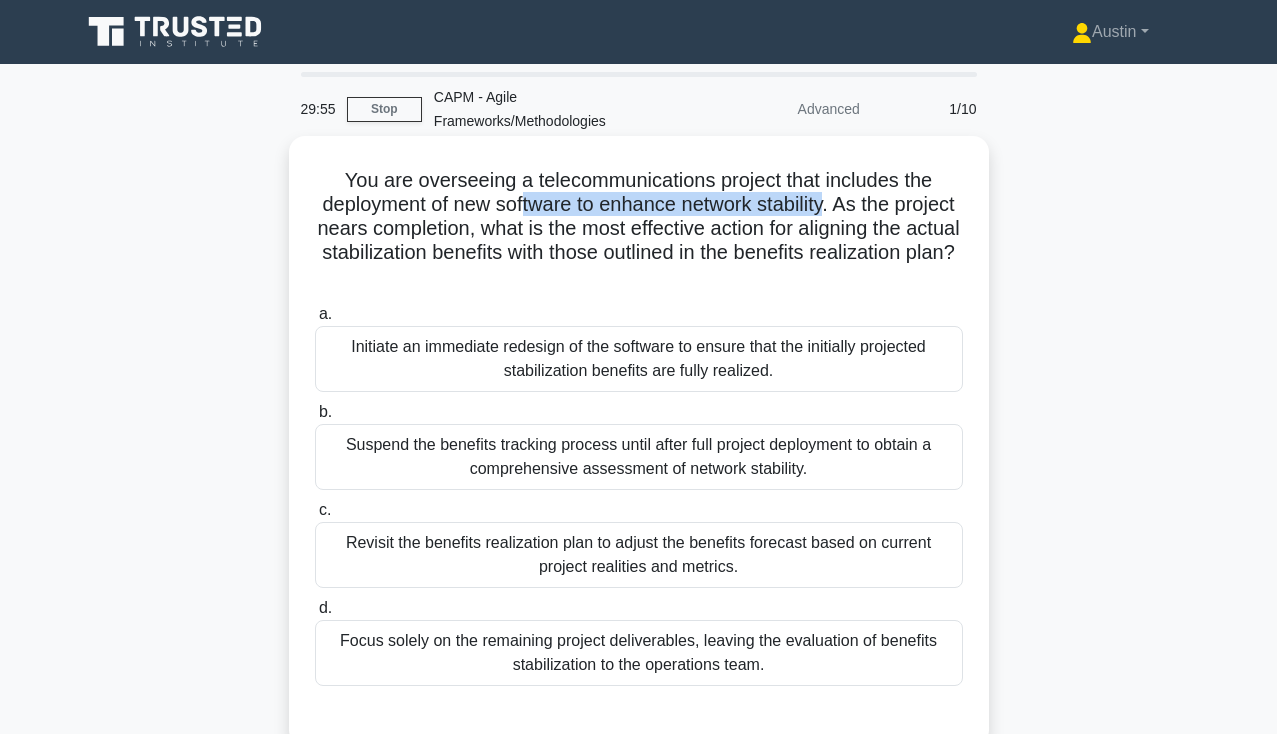 drag, startPoint x: 517, startPoint y: 197, endPoint x: 820, endPoint y: 211, distance: 303.32327 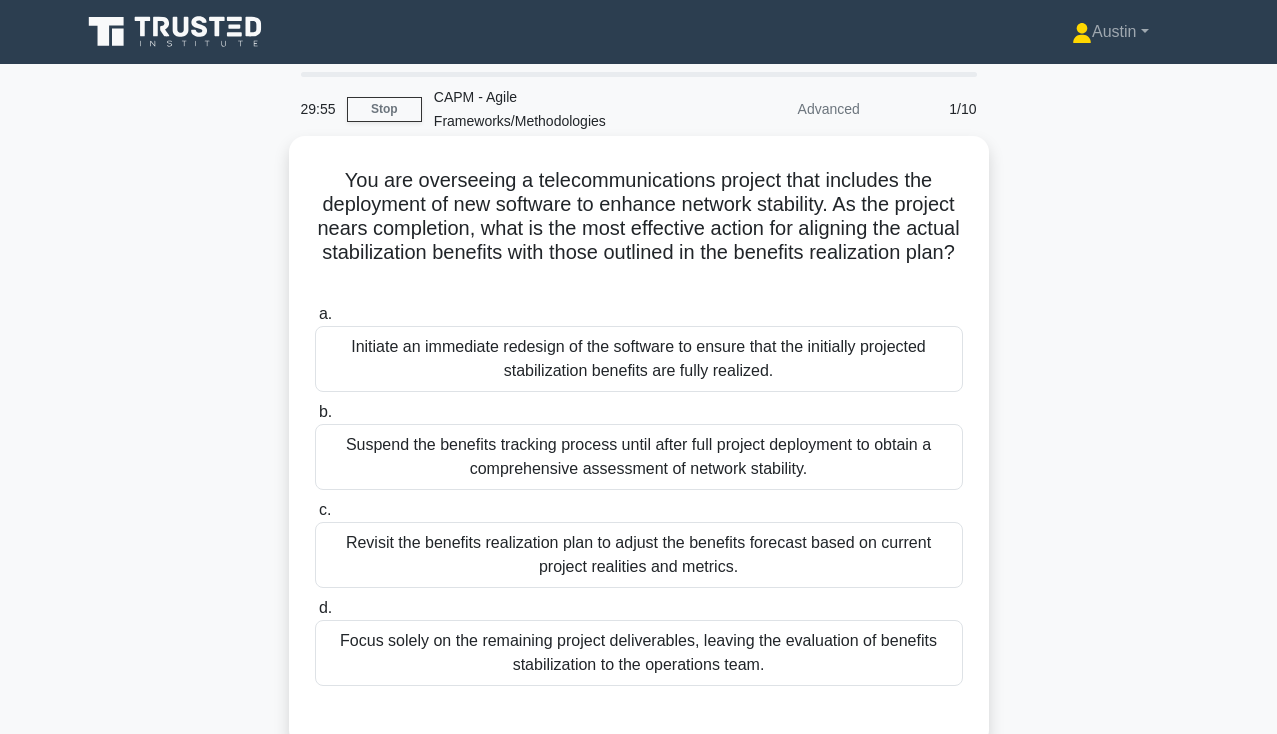 click on "You are overseeing a telecommunications project that includes the deployment of new software to enhance network stability. As the project nears completion, what is the most effective action for aligning the actual stabilization benefits with those outlined in the benefits realization plan?
.spinner_0XTQ{transform-origin:center;animation:spinner_y6GP .75s linear infinite}@keyframes spinner_y6GP{100%{transform:rotate(360deg)}}" at bounding box center (639, 229) 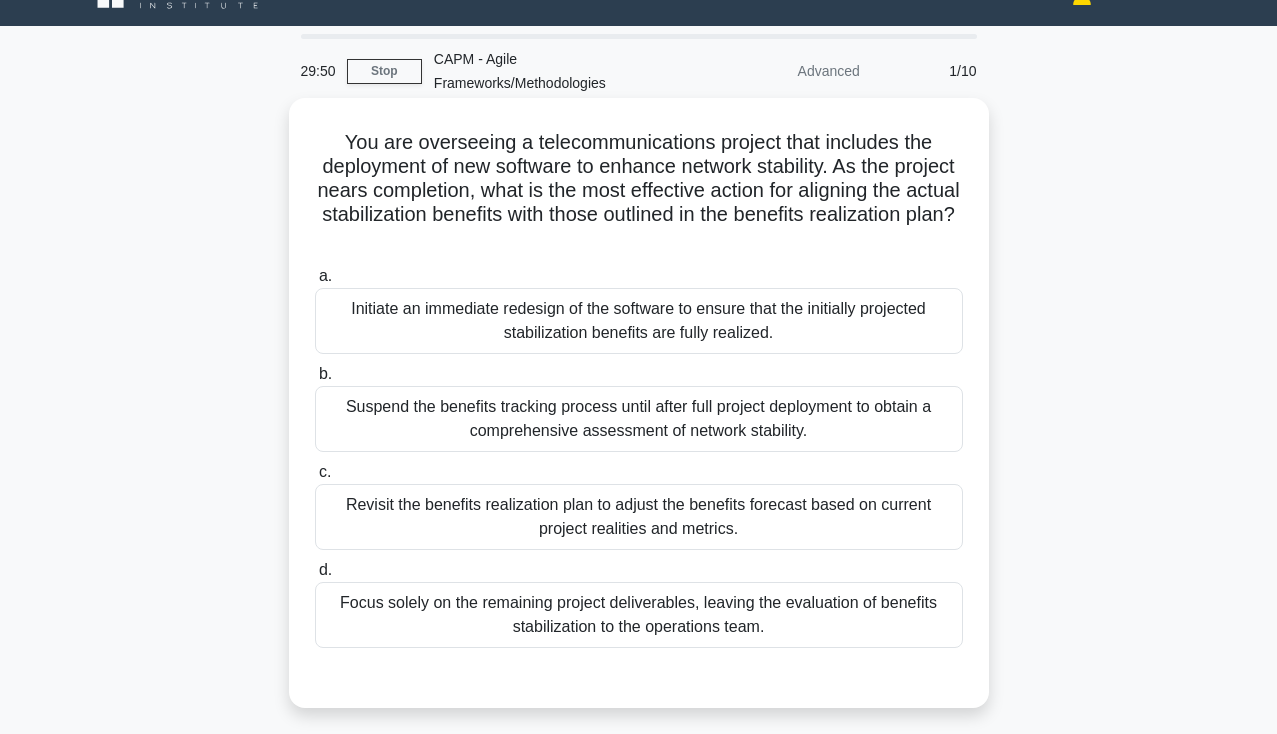 scroll, scrollTop: 39, scrollLeft: 0, axis: vertical 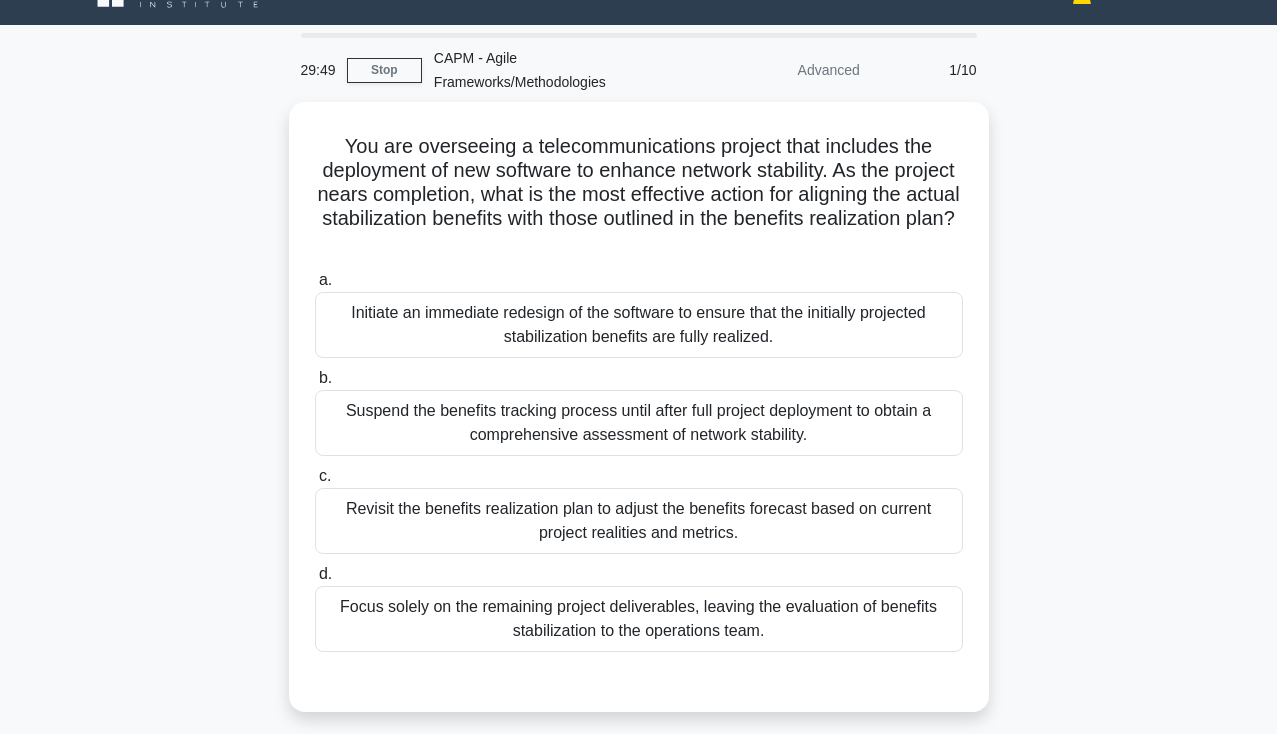 drag, startPoint x: 497, startPoint y: 212, endPoint x: 993, endPoint y: 237, distance: 496.62964 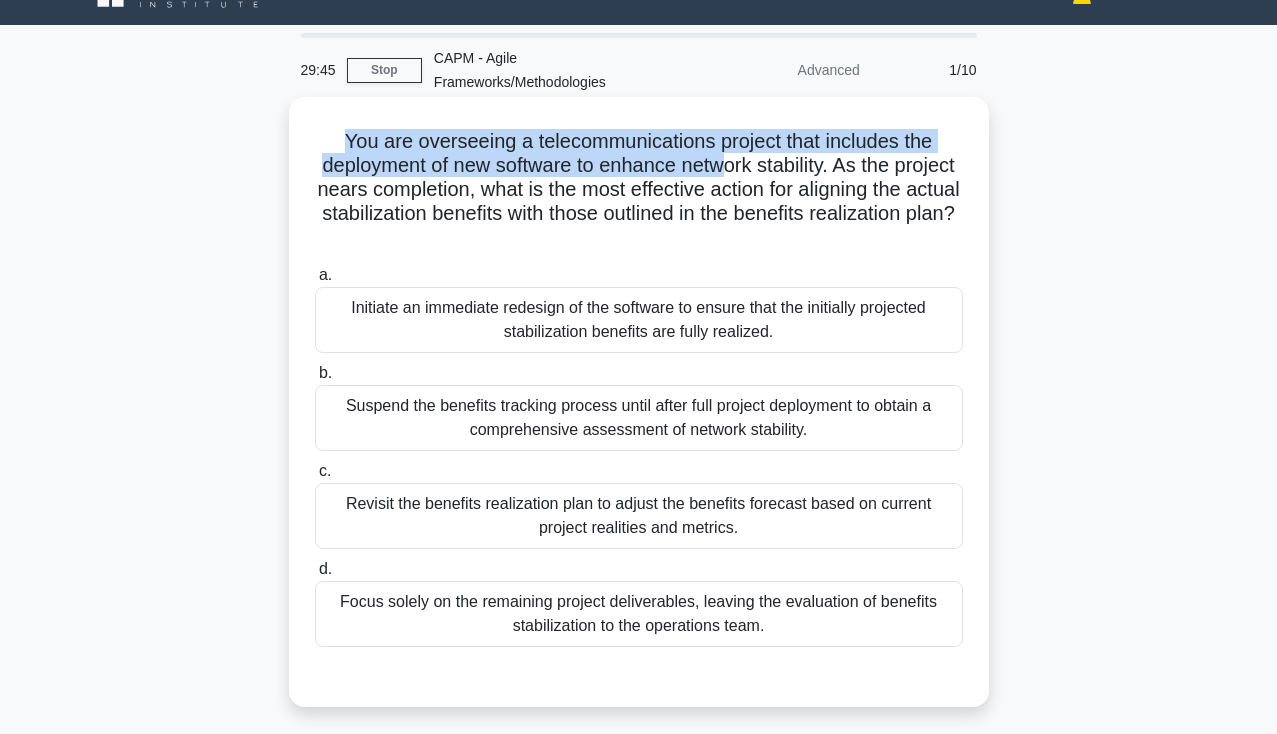 drag, startPoint x: 297, startPoint y: 119, endPoint x: 723, endPoint y: 166, distance: 428.58487 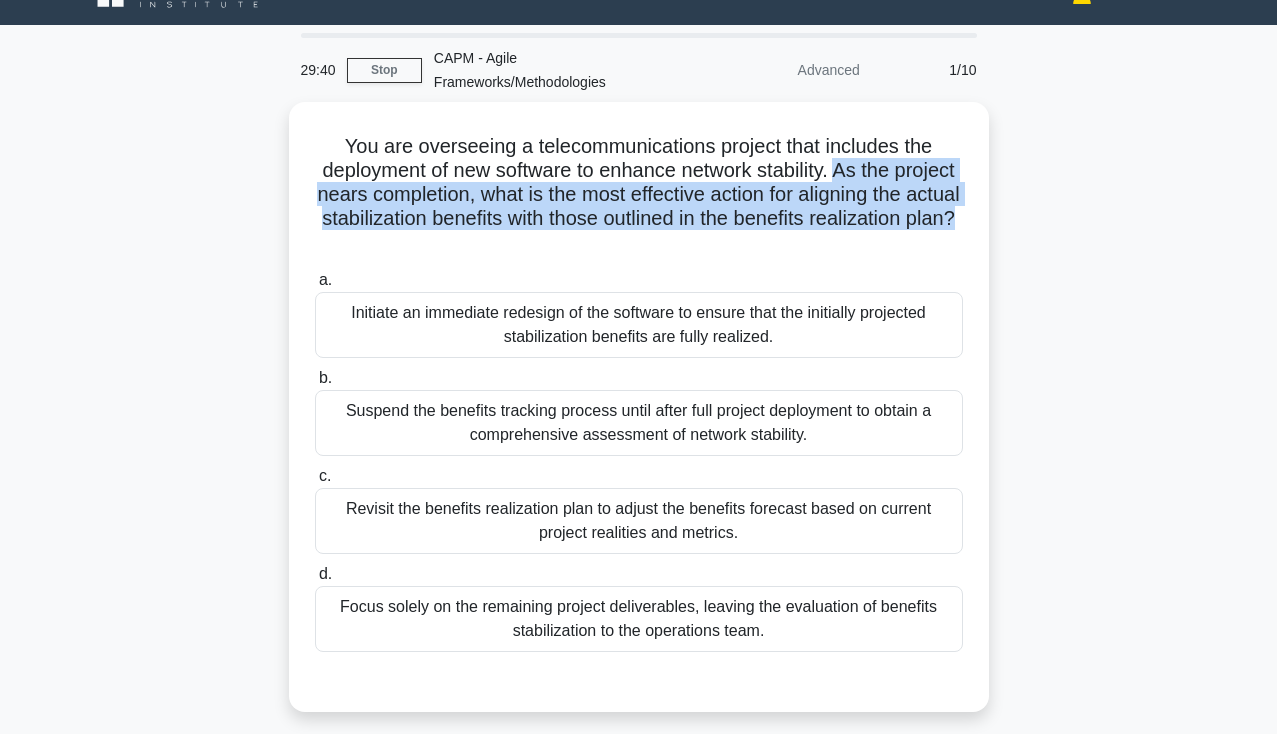 drag, startPoint x: 840, startPoint y: 165, endPoint x: 1022, endPoint y: 229, distance: 192.92485 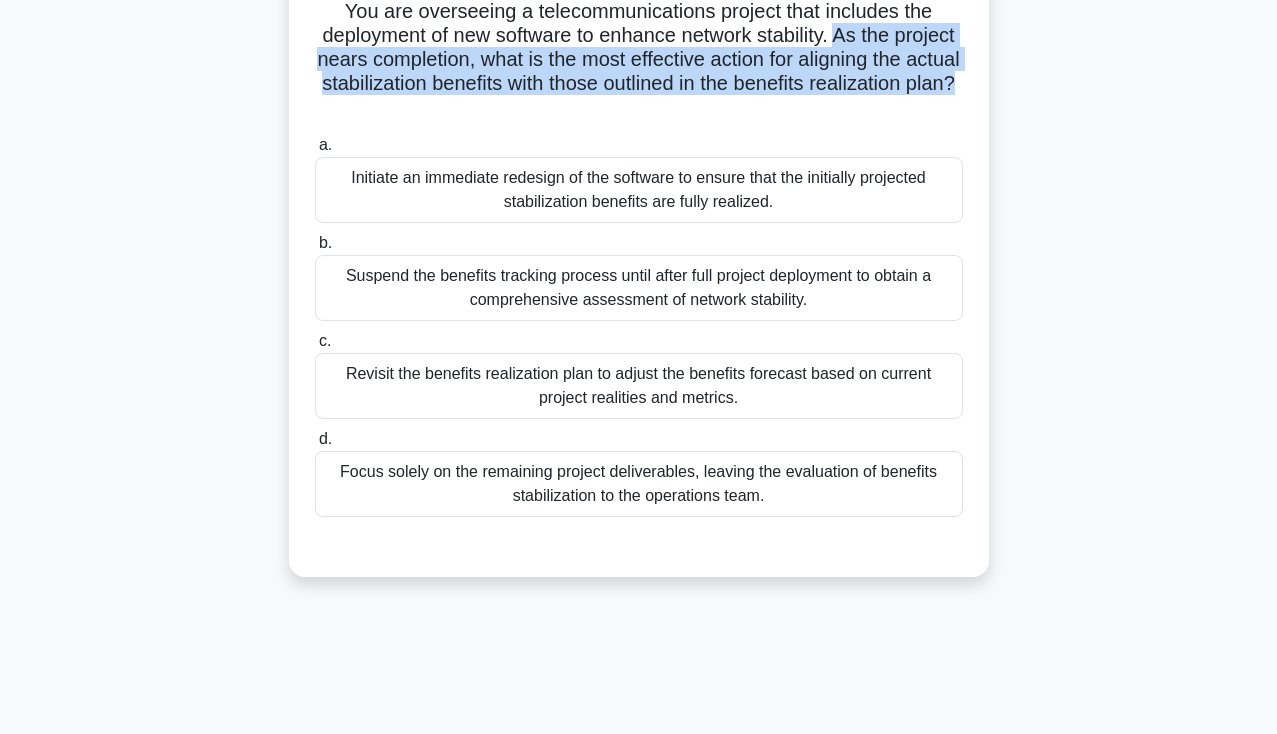 scroll, scrollTop: 221, scrollLeft: 0, axis: vertical 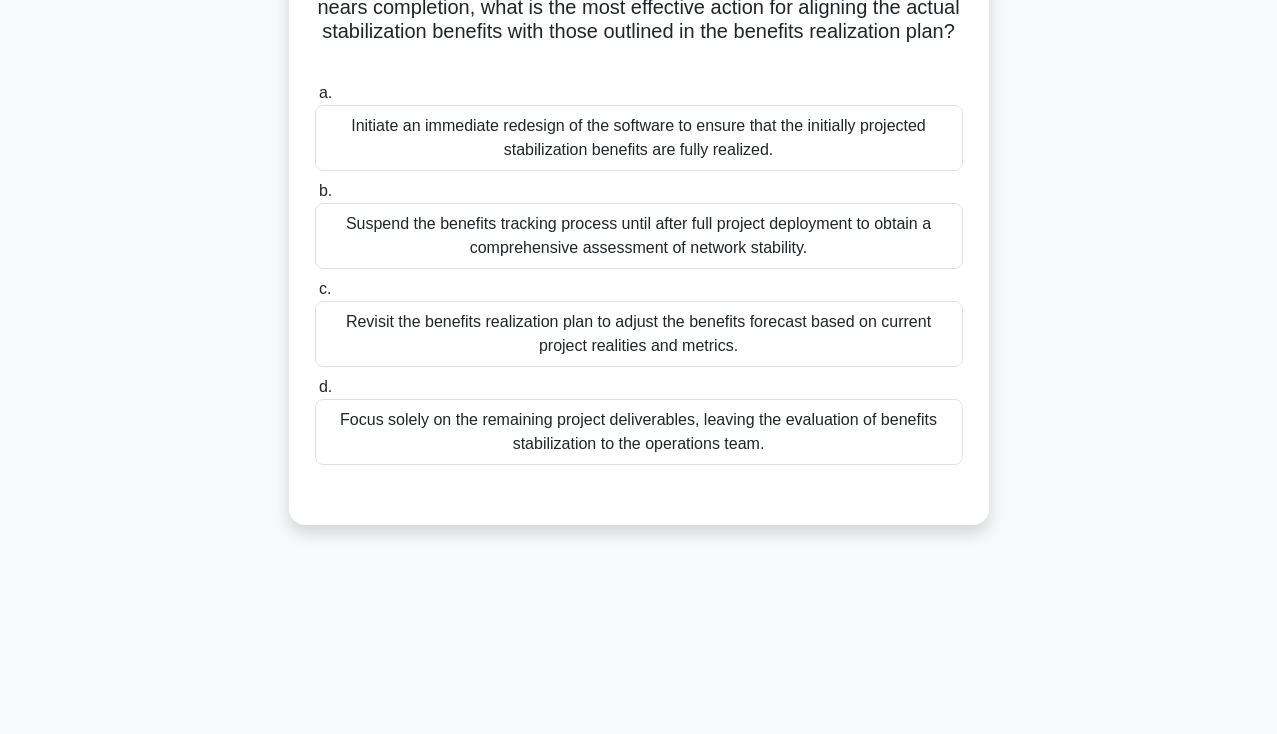 click on "Revisit the benefits realization plan to adjust the benefits forecast based on current project realities and metrics." at bounding box center [639, 334] 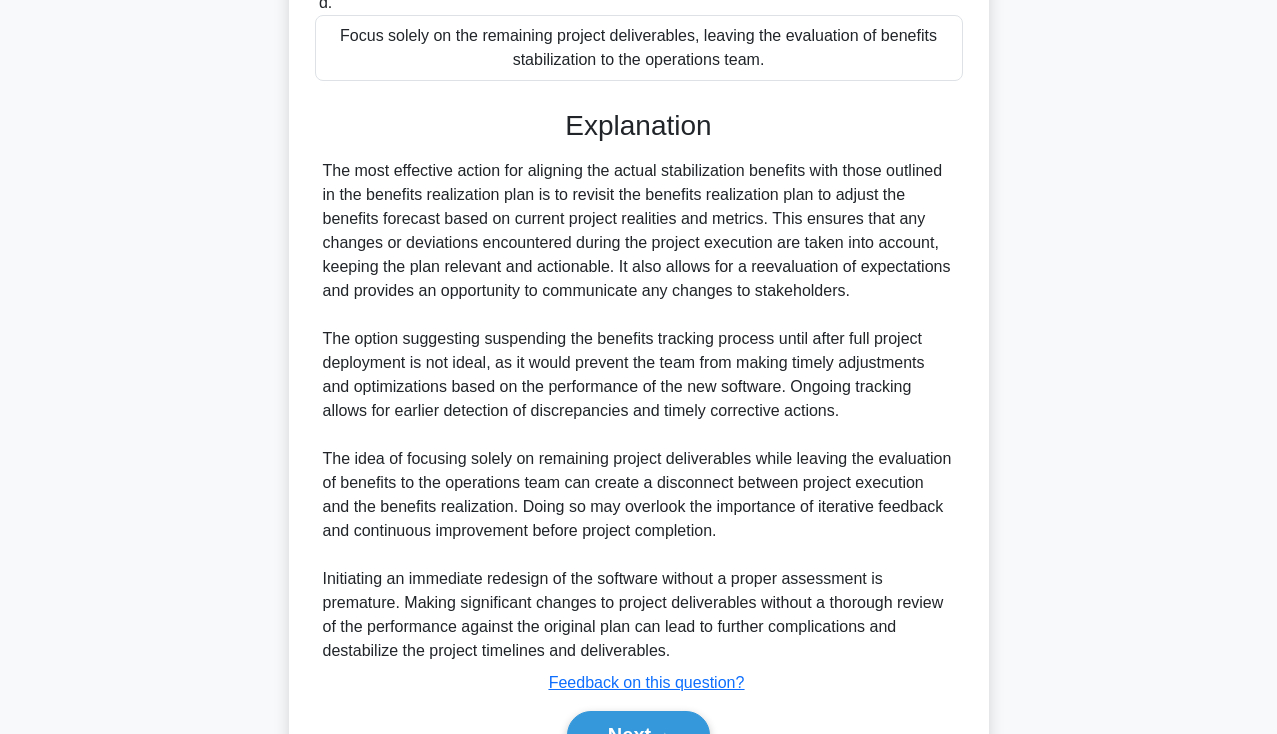 scroll, scrollTop: 568, scrollLeft: 0, axis: vertical 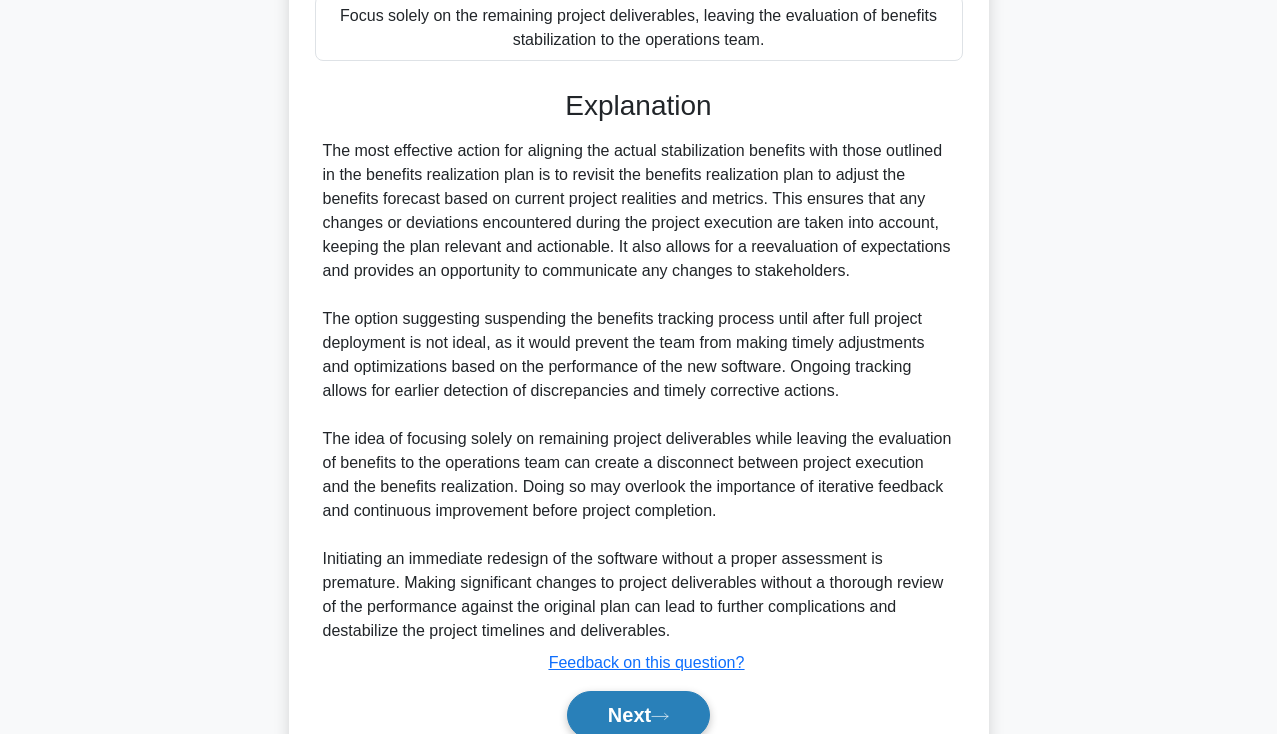 click on "Next" at bounding box center (638, 715) 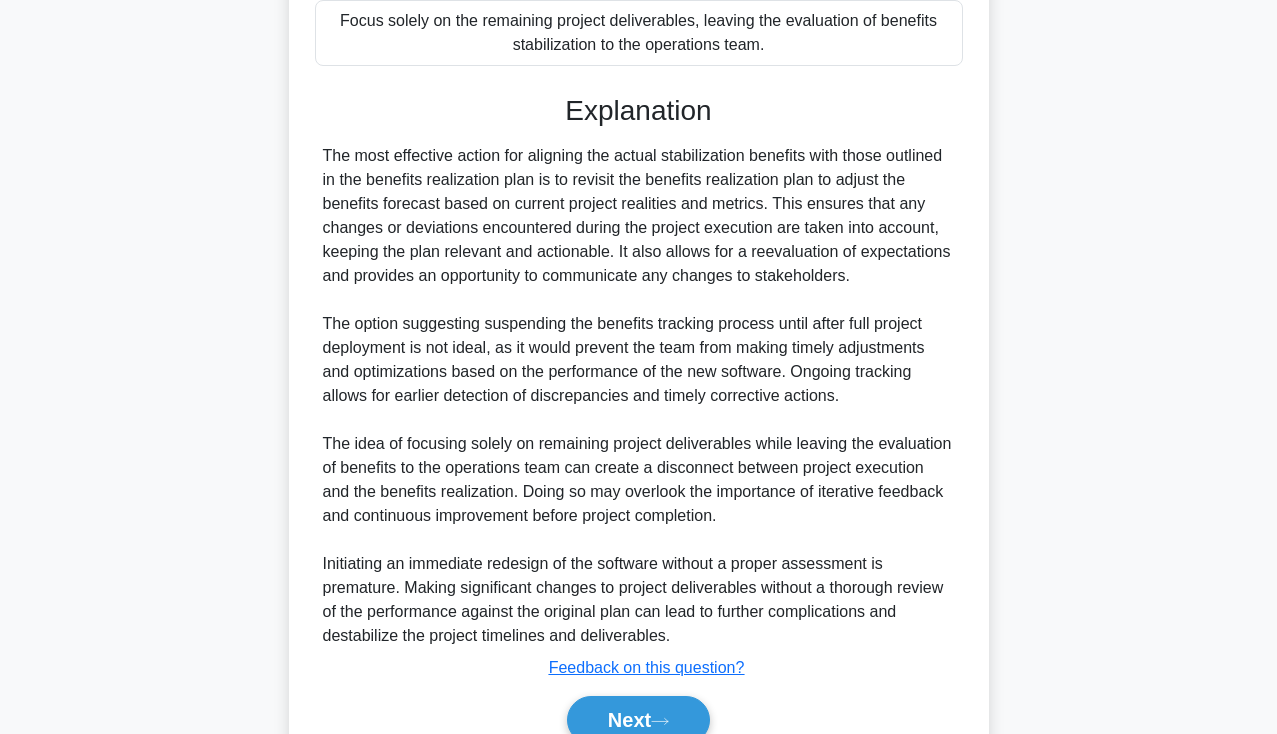 scroll, scrollTop: 346, scrollLeft: 0, axis: vertical 